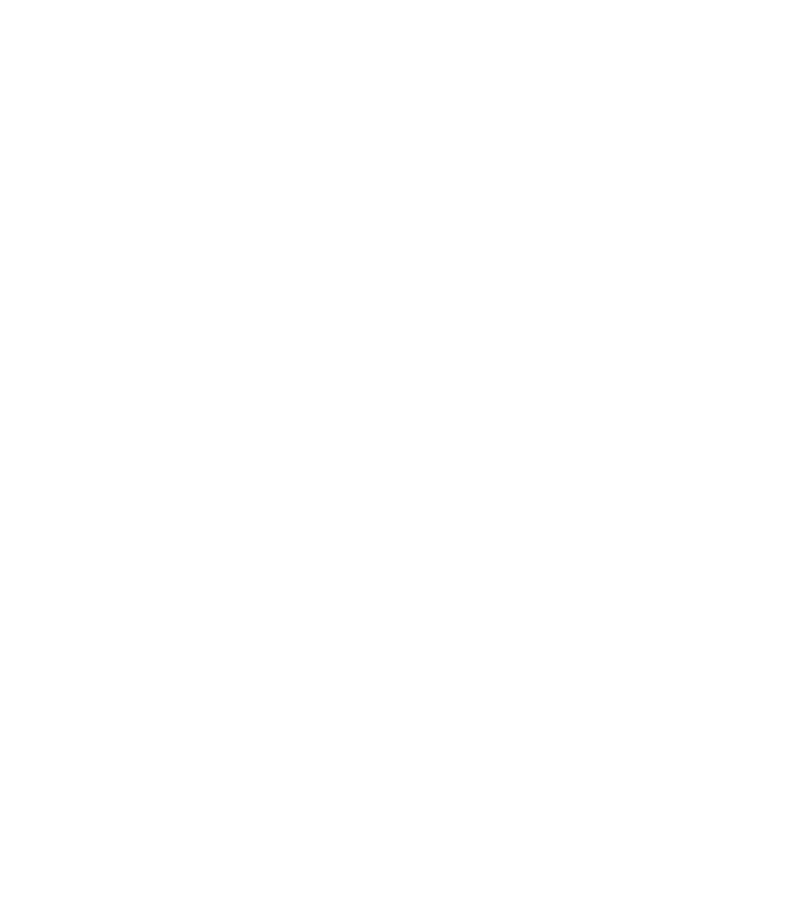 scroll, scrollTop: 0, scrollLeft: 0, axis: both 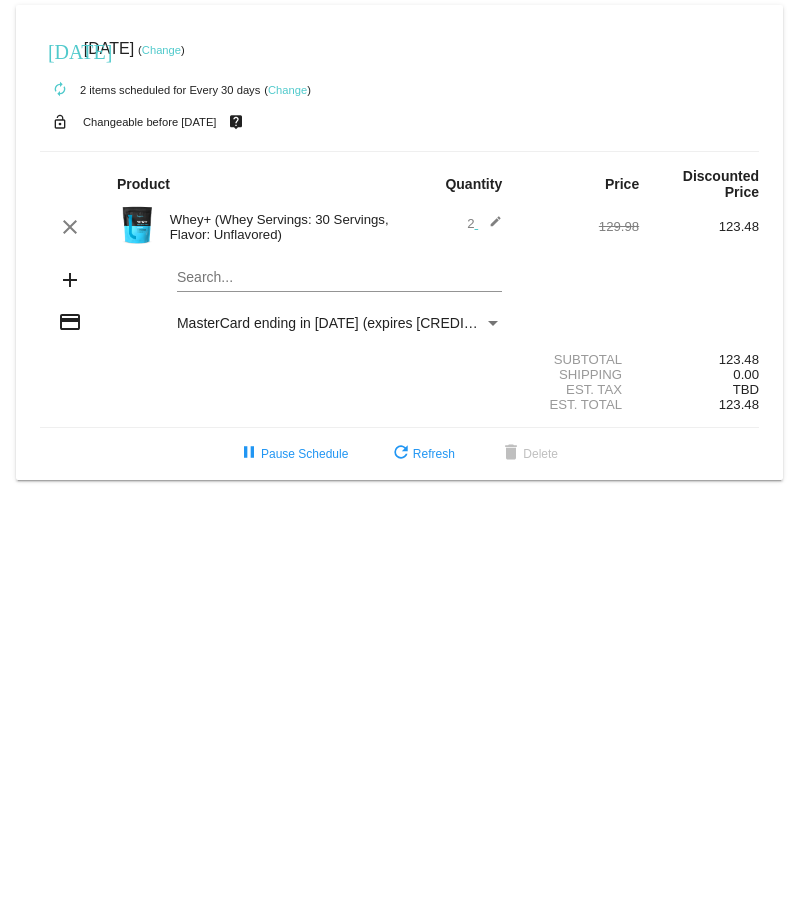 click on "edit" 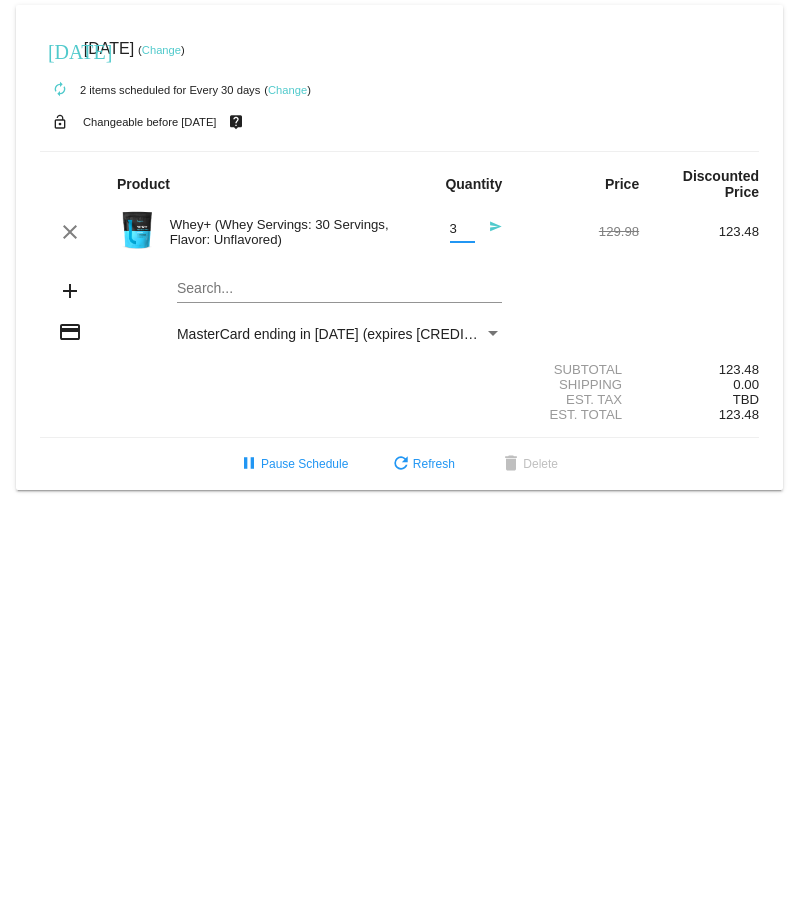 click on "3" at bounding box center [462, 229] 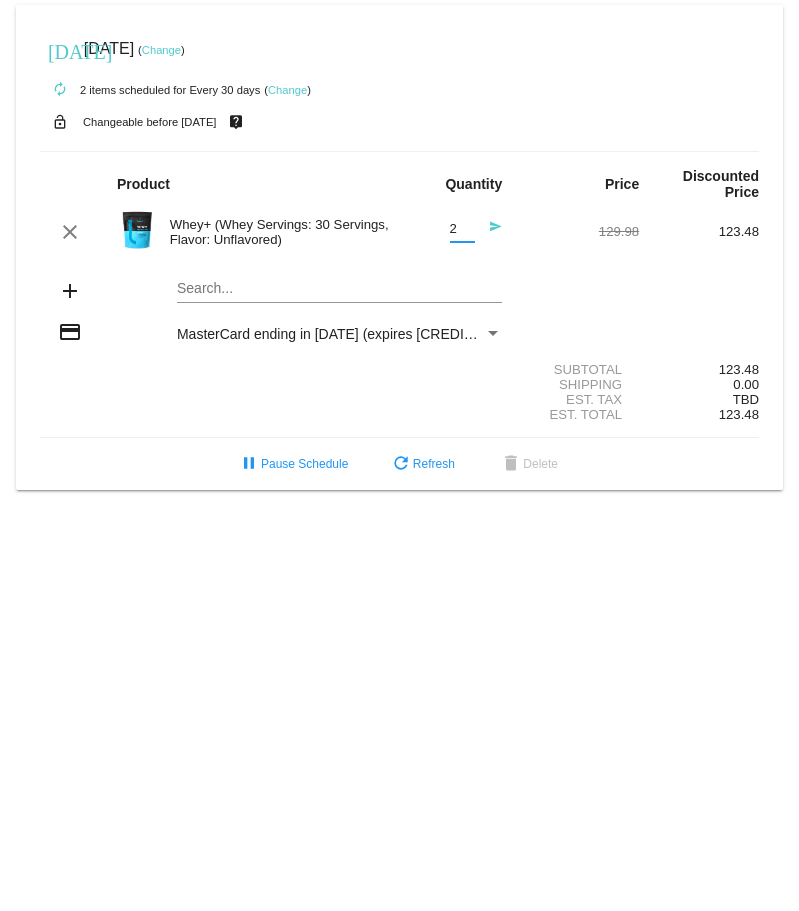 click on "2" at bounding box center [462, 229] 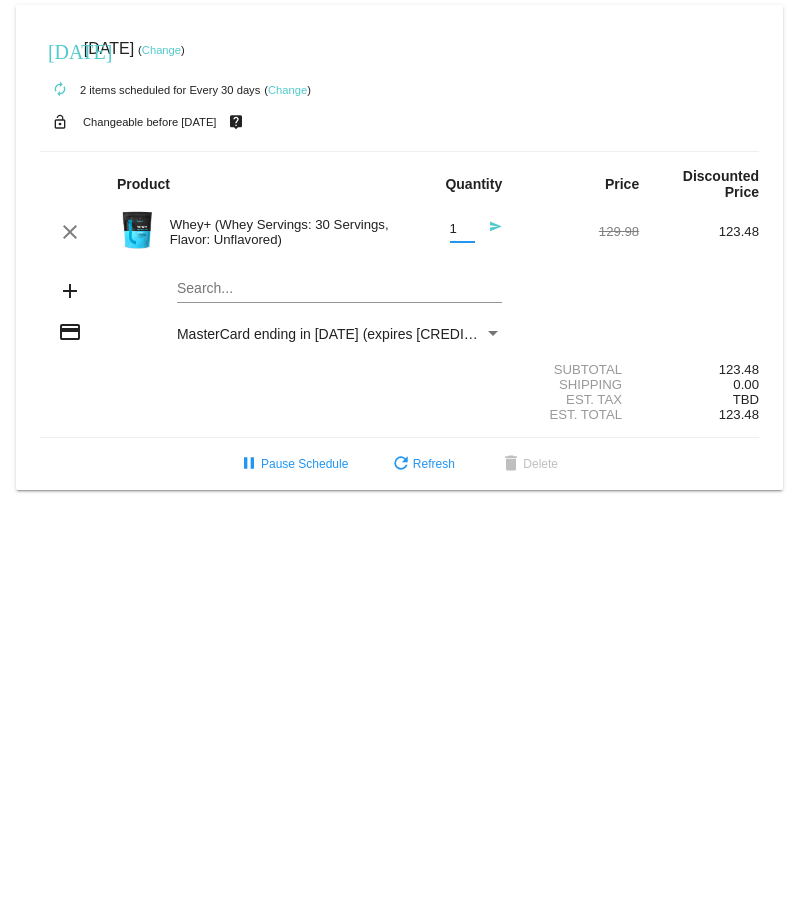 type on "1" 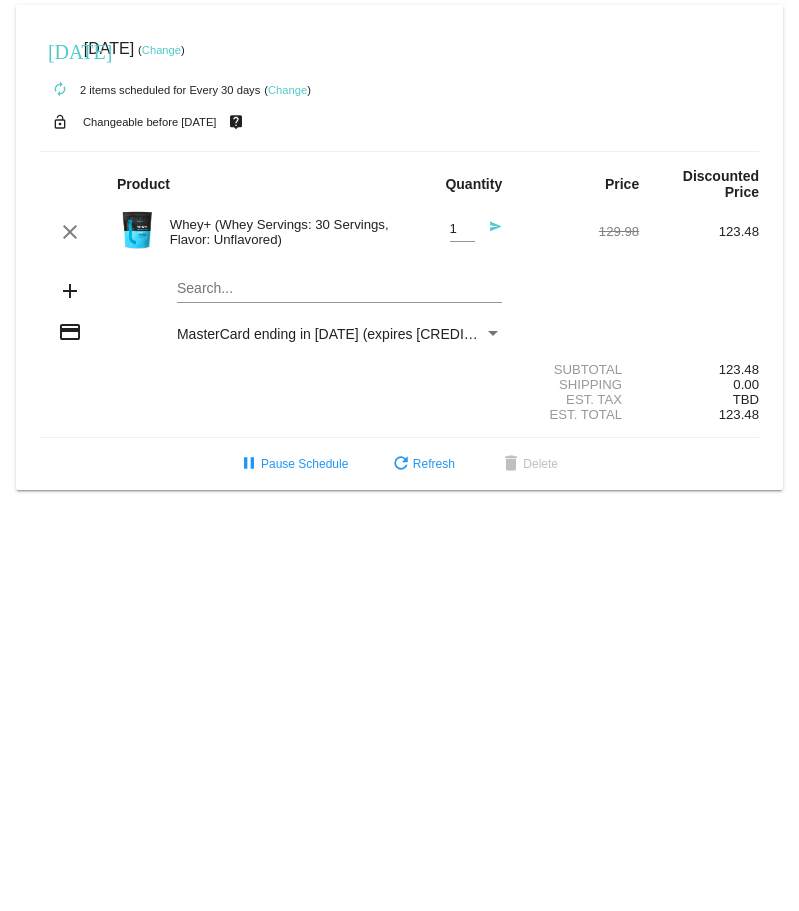 click on "Change" 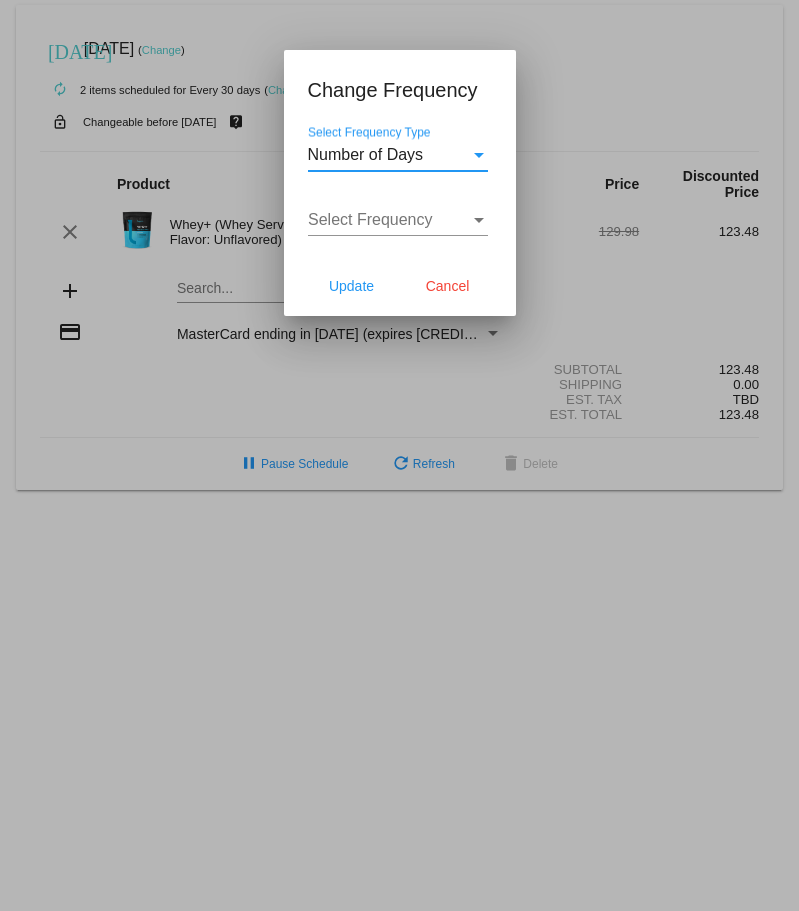 click at bounding box center [479, 220] 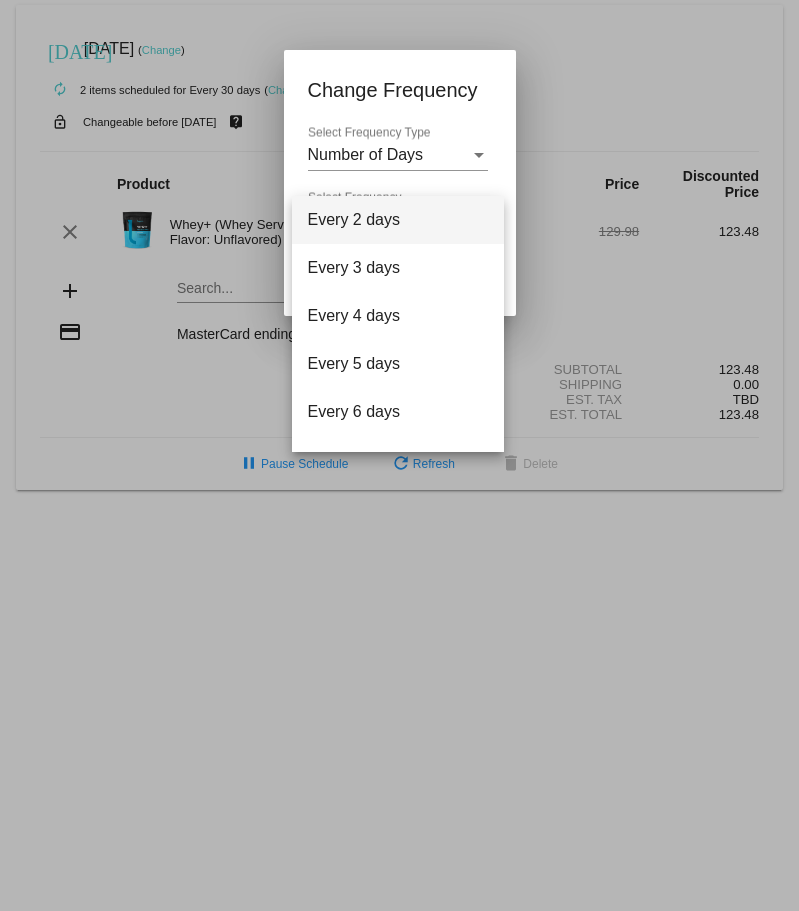 click at bounding box center [399, 455] 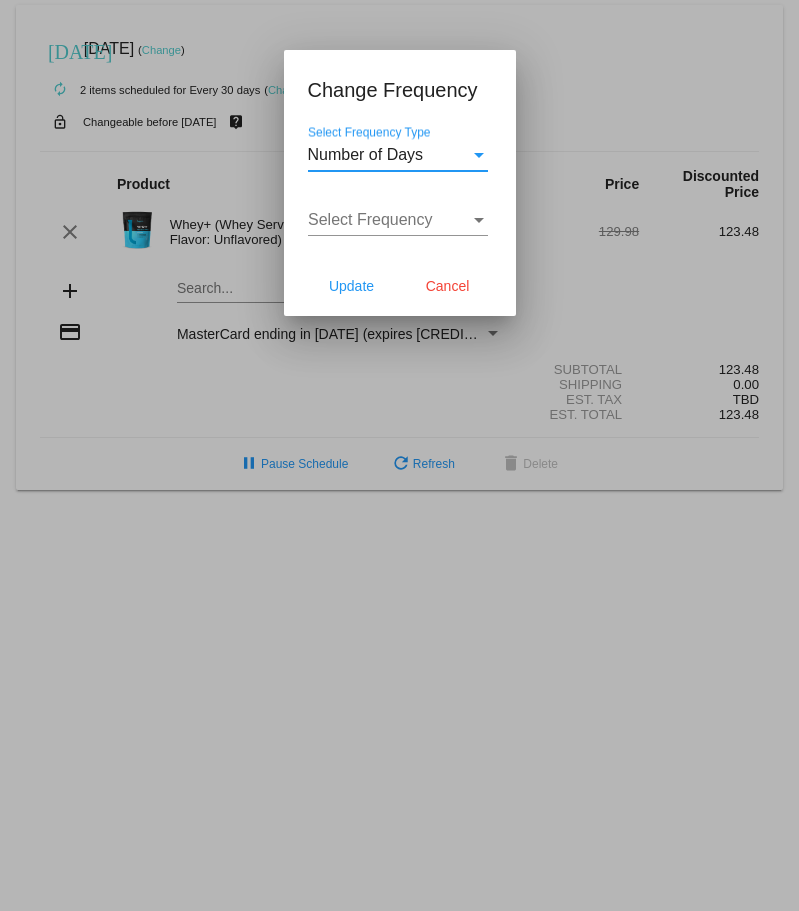 click at bounding box center [479, 155] 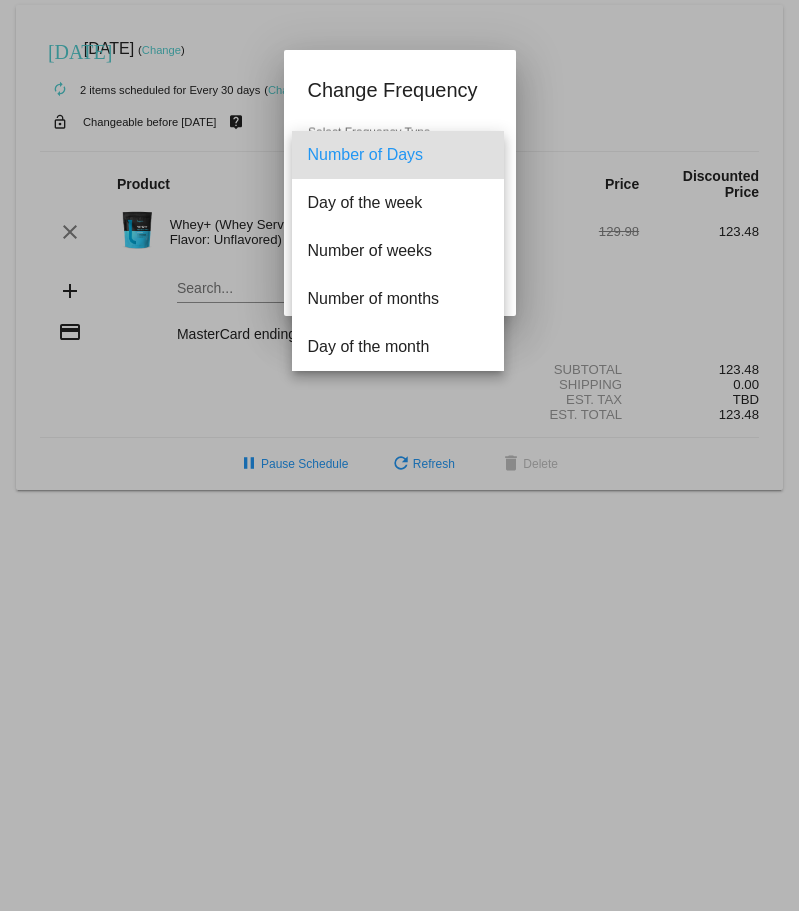 click at bounding box center (399, 455) 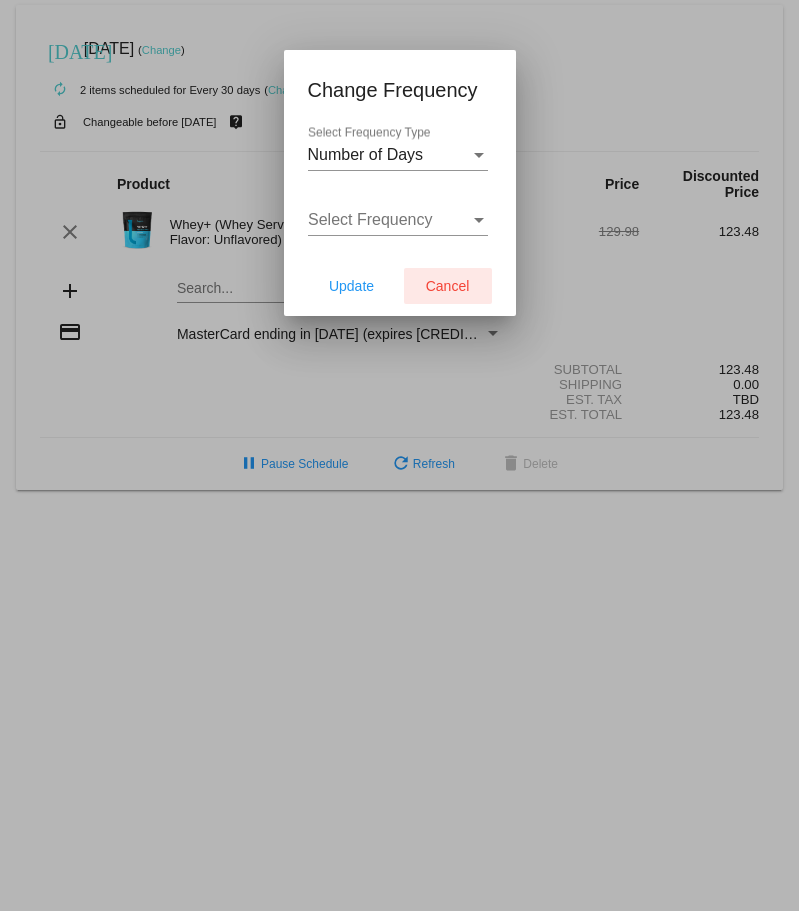click on "Cancel" 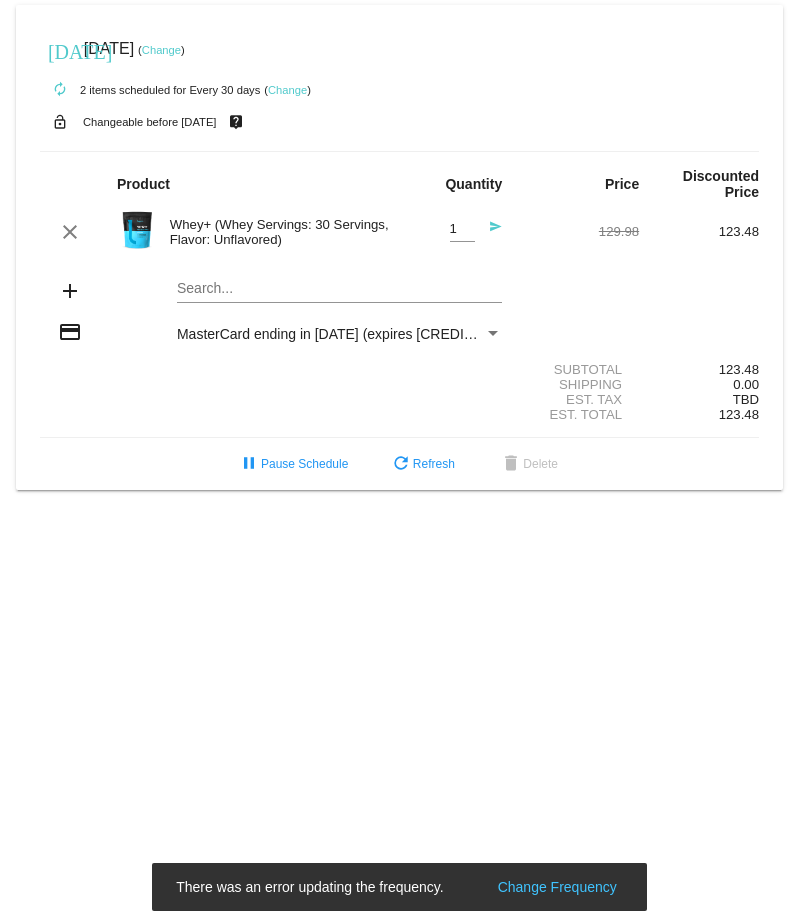 click on "Change" 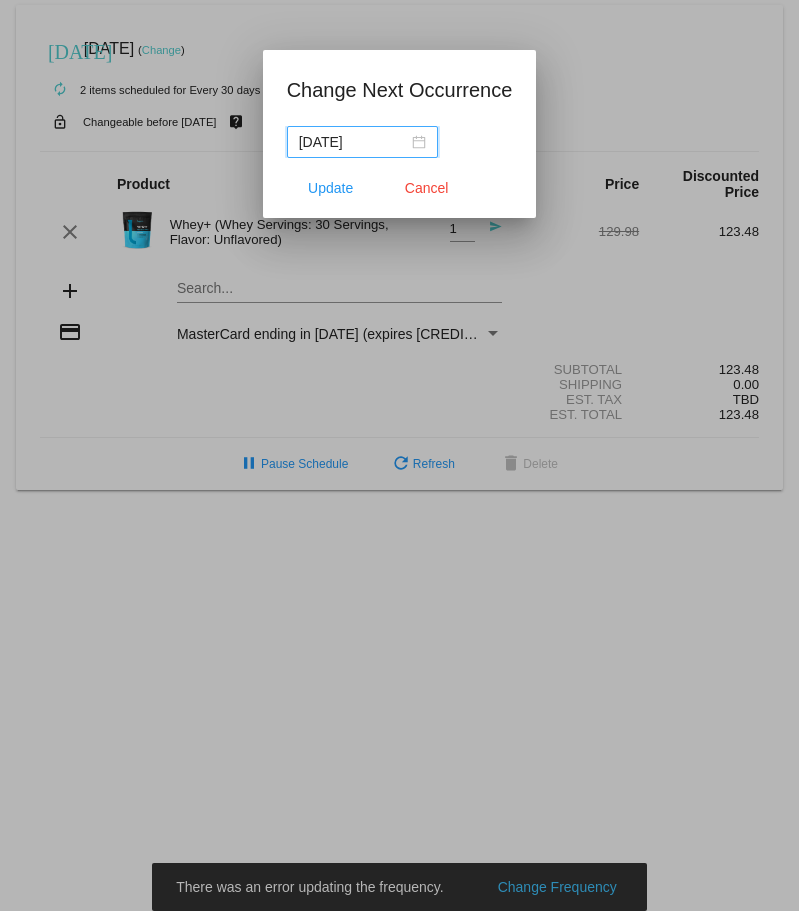 click on "[DATE]" at bounding box center (362, 142) 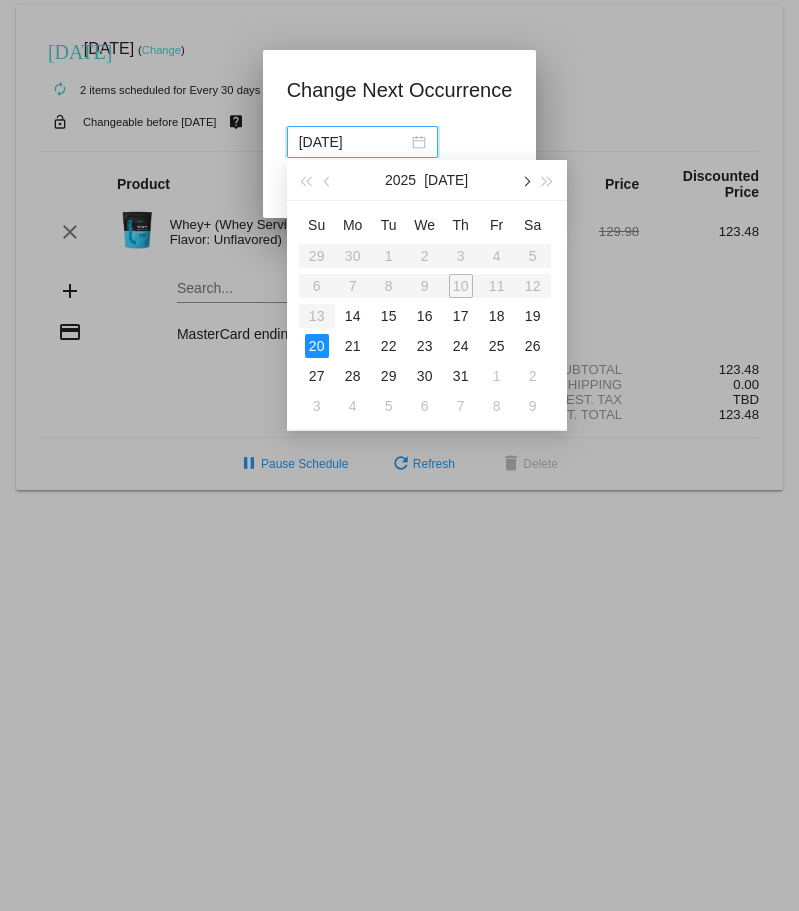 click at bounding box center (525, 182) 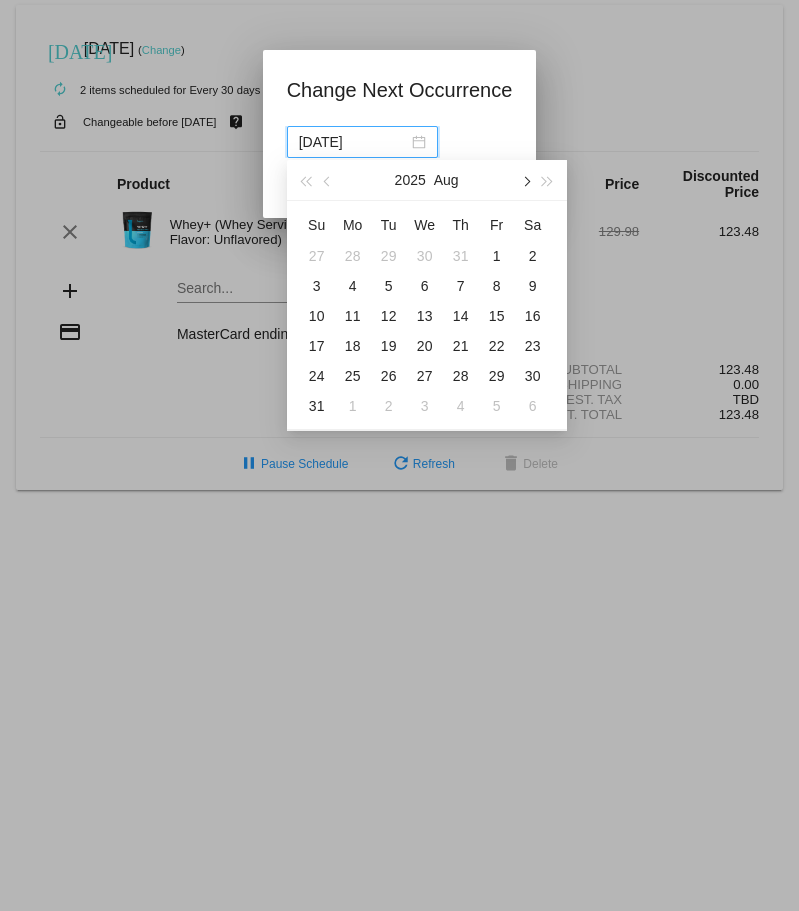 click at bounding box center [525, 182] 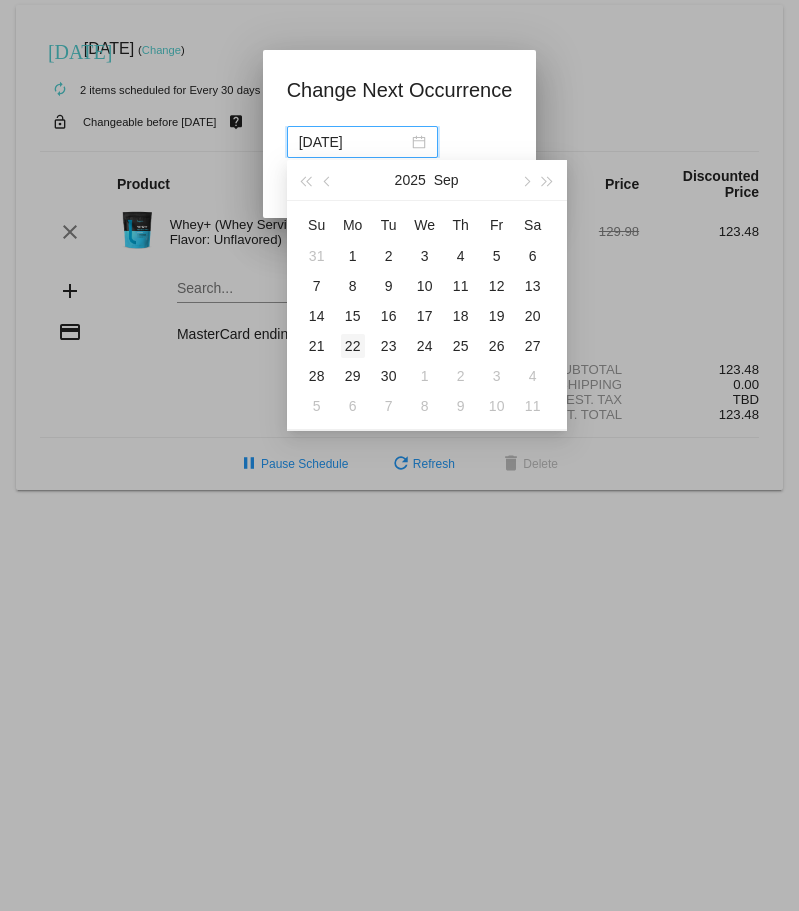 click on "22" at bounding box center (353, 346) 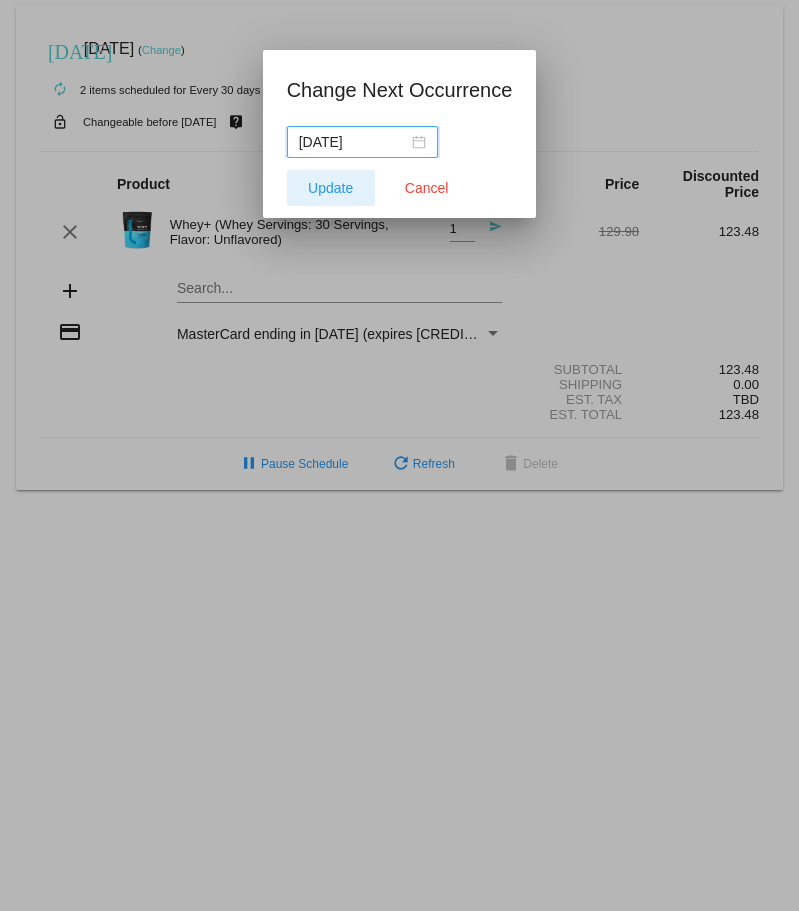 click on "Update" 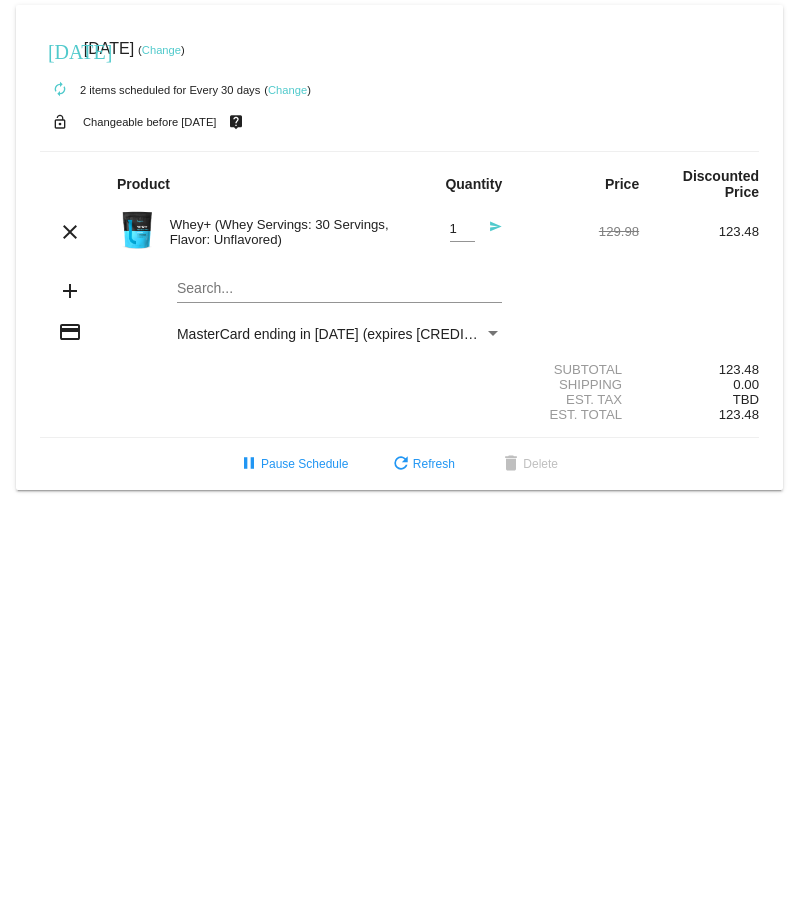 click on "Change" 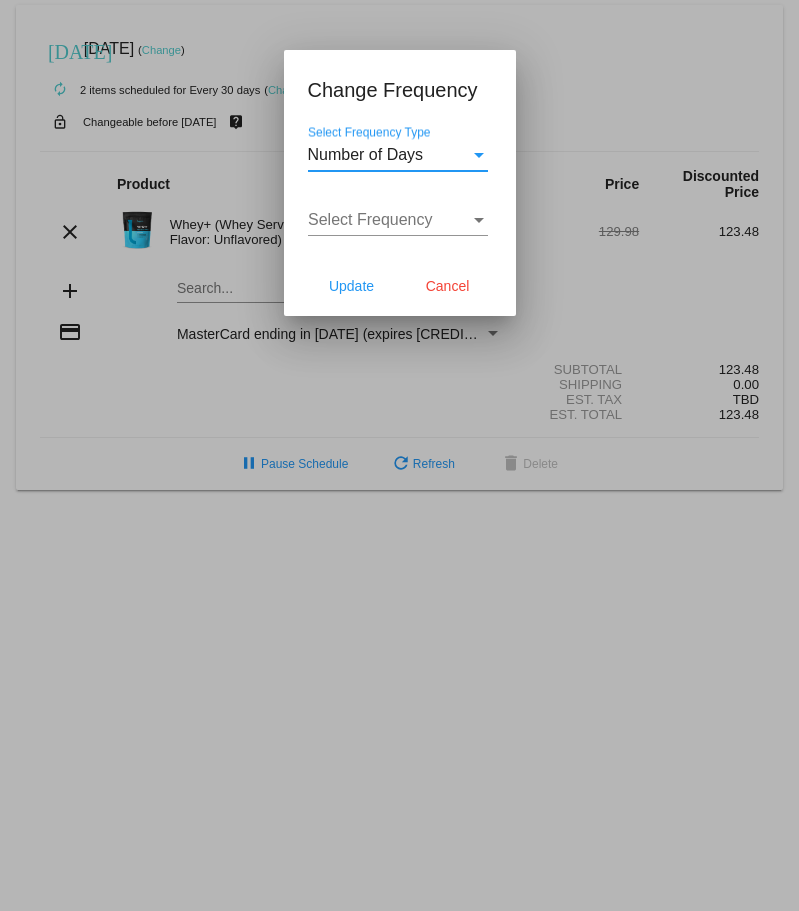 click on "Number of Days" at bounding box center (389, 155) 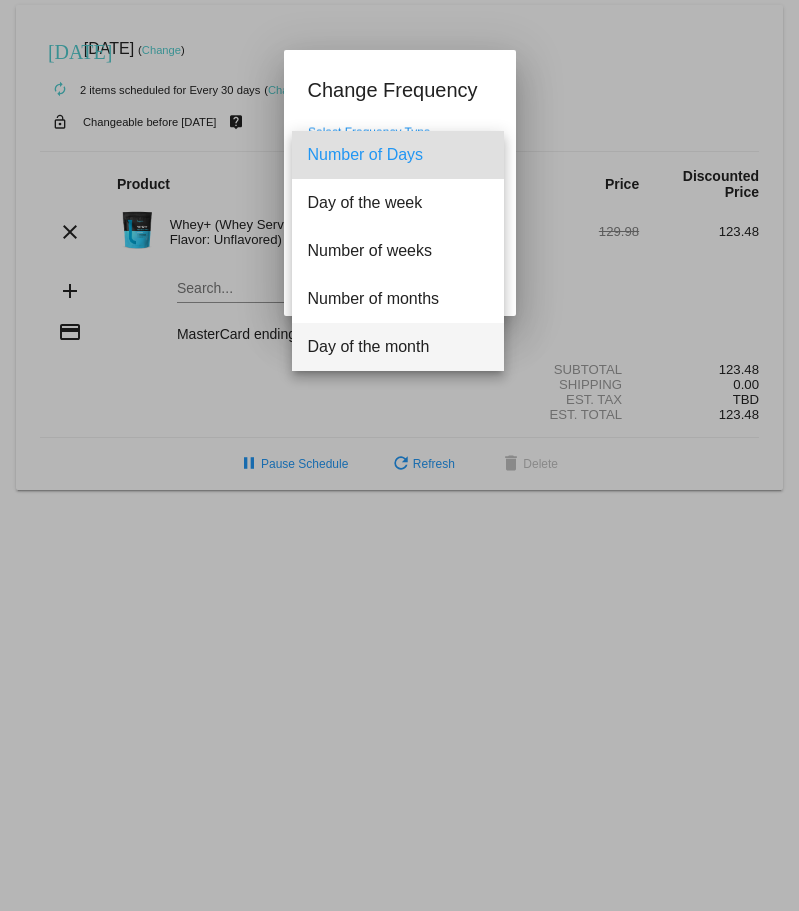 click on "Day of the month" at bounding box center [398, 347] 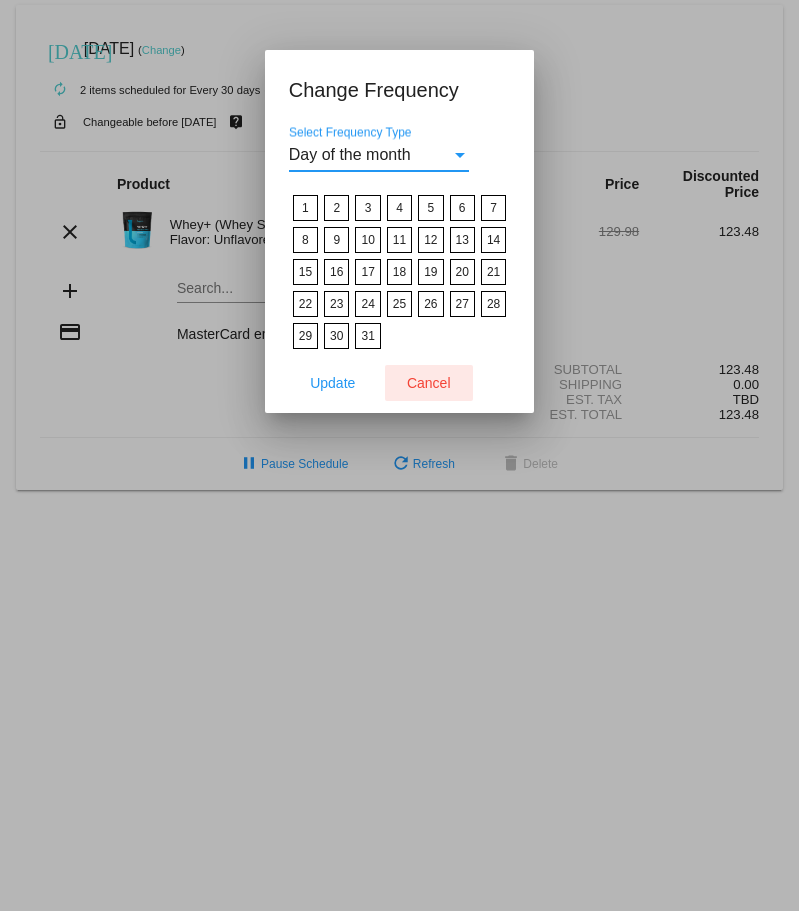 click on "Cancel" 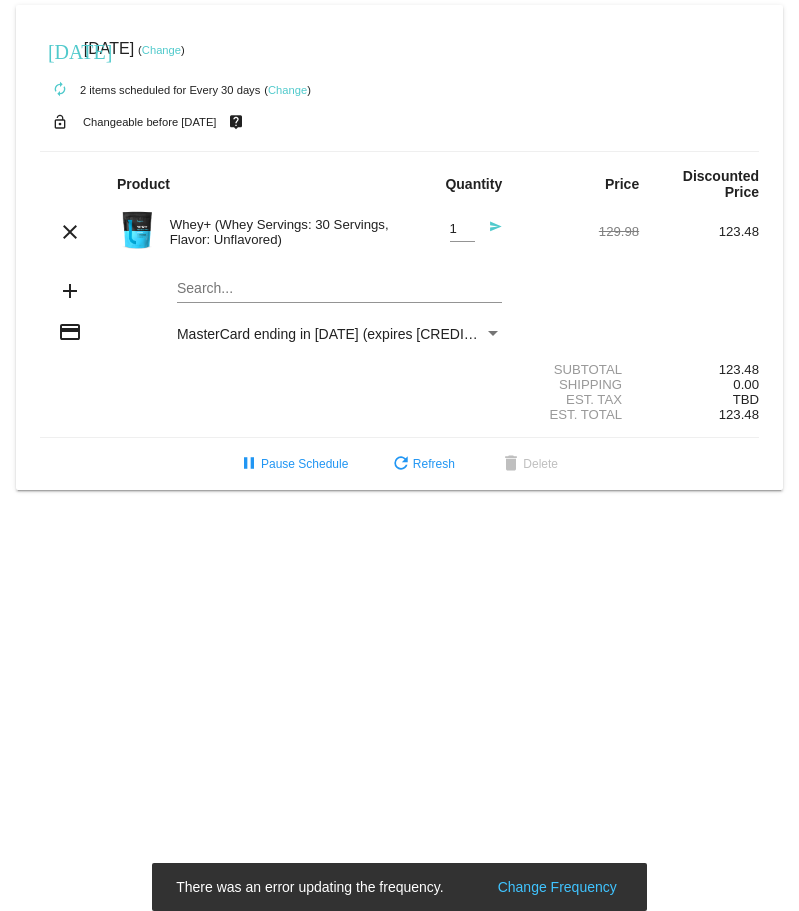 click on "Change" 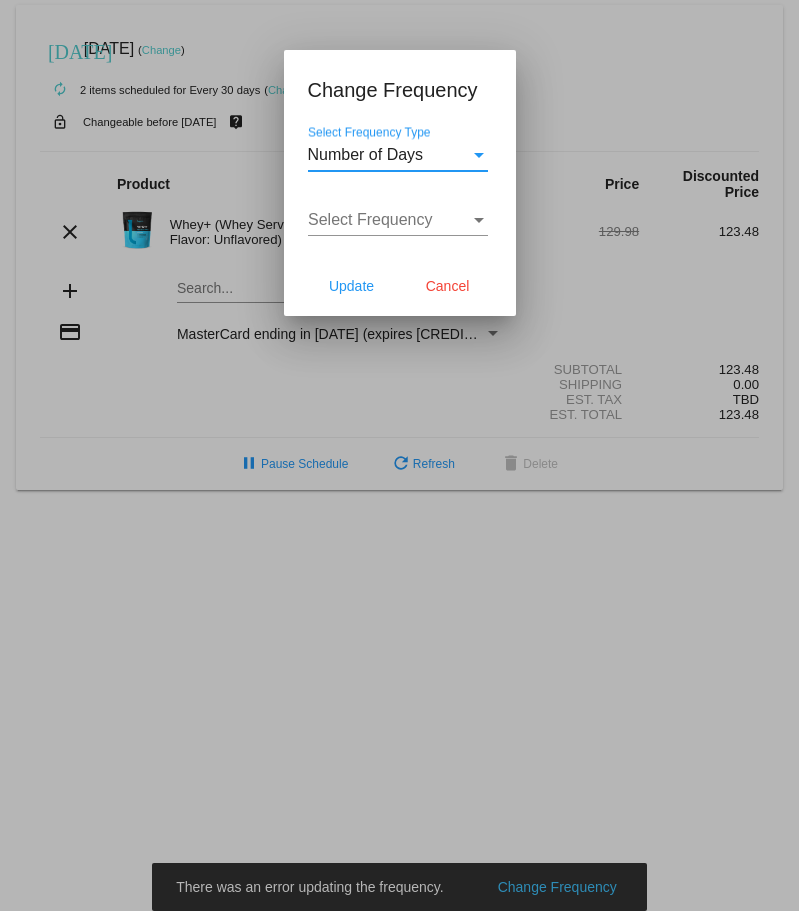 click on "Select Frequency
Select Frequency" at bounding box center [398, 213] 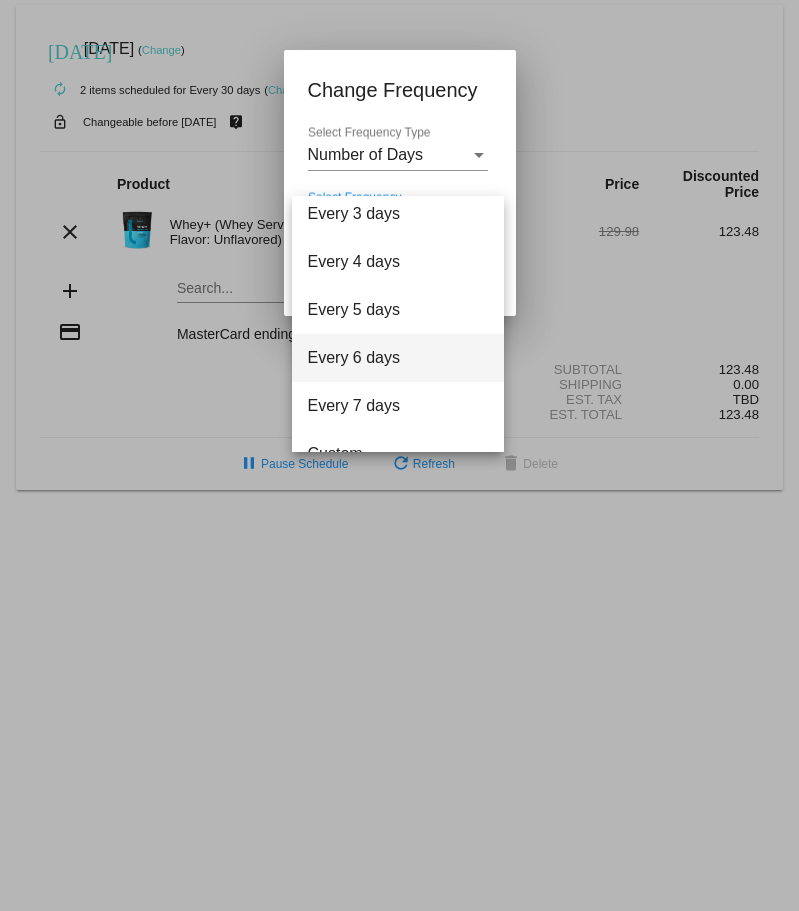 scroll, scrollTop: 80, scrollLeft: 0, axis: vertical 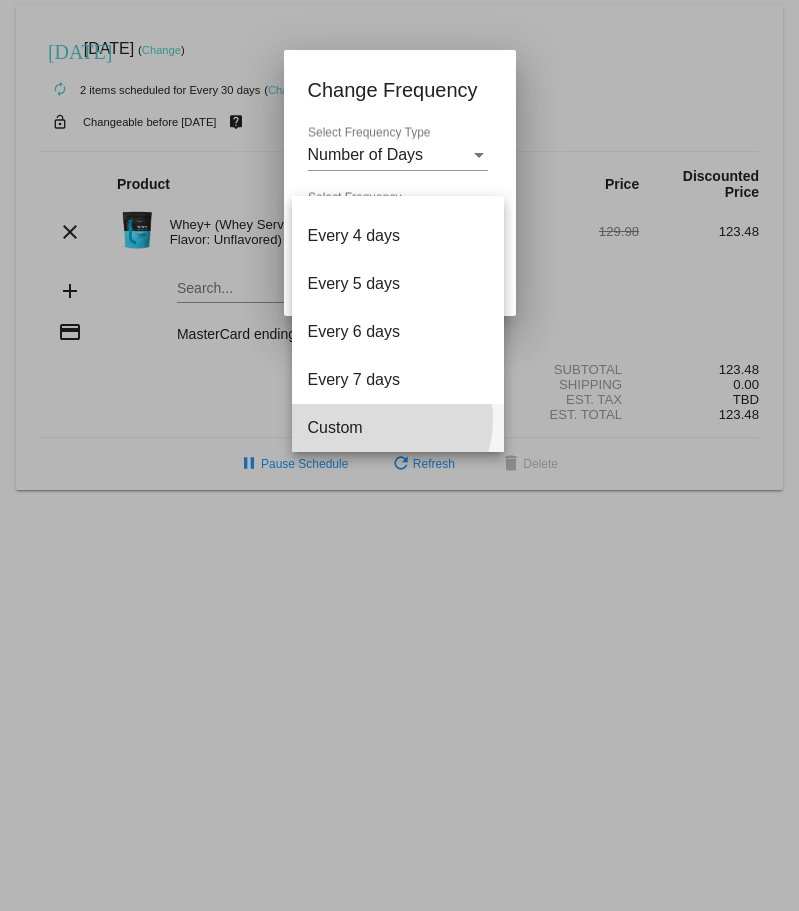 click on "Custom" at bounding box center [398, 428] 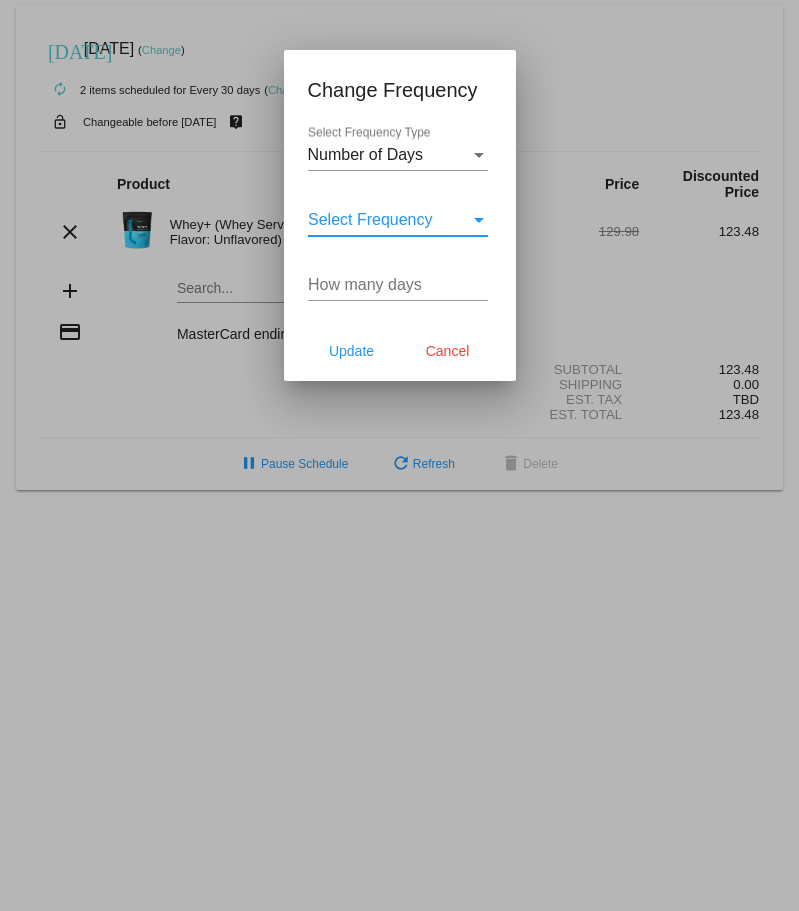 click on "How many days" at bounding box center [398, 285] 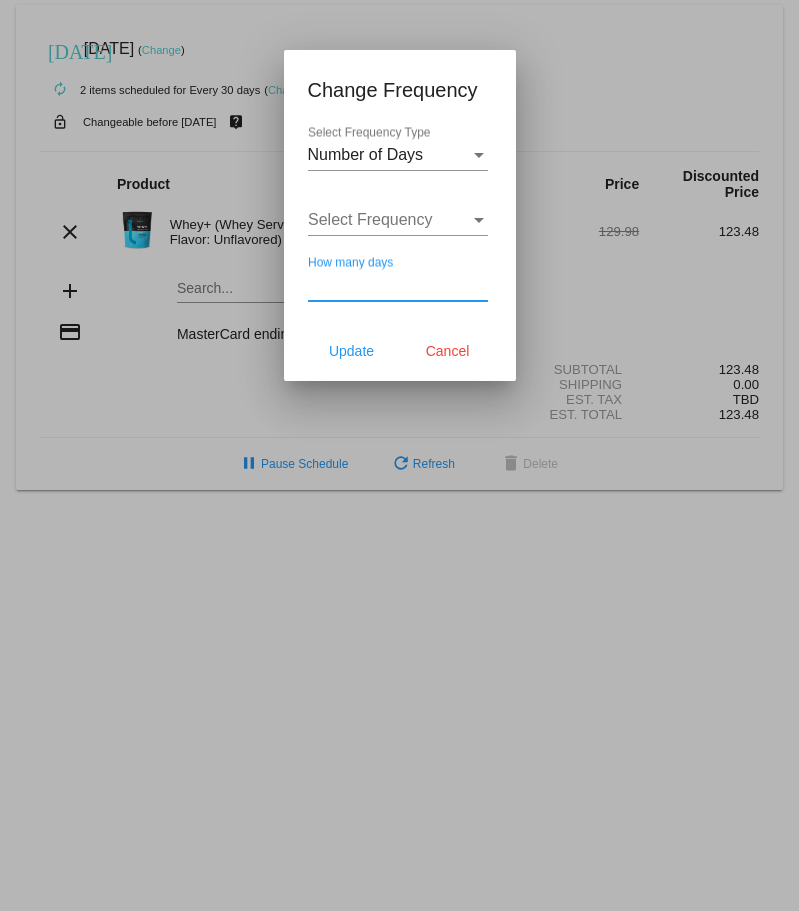 click on "Select Frequency" at bounding box center (370, 219) 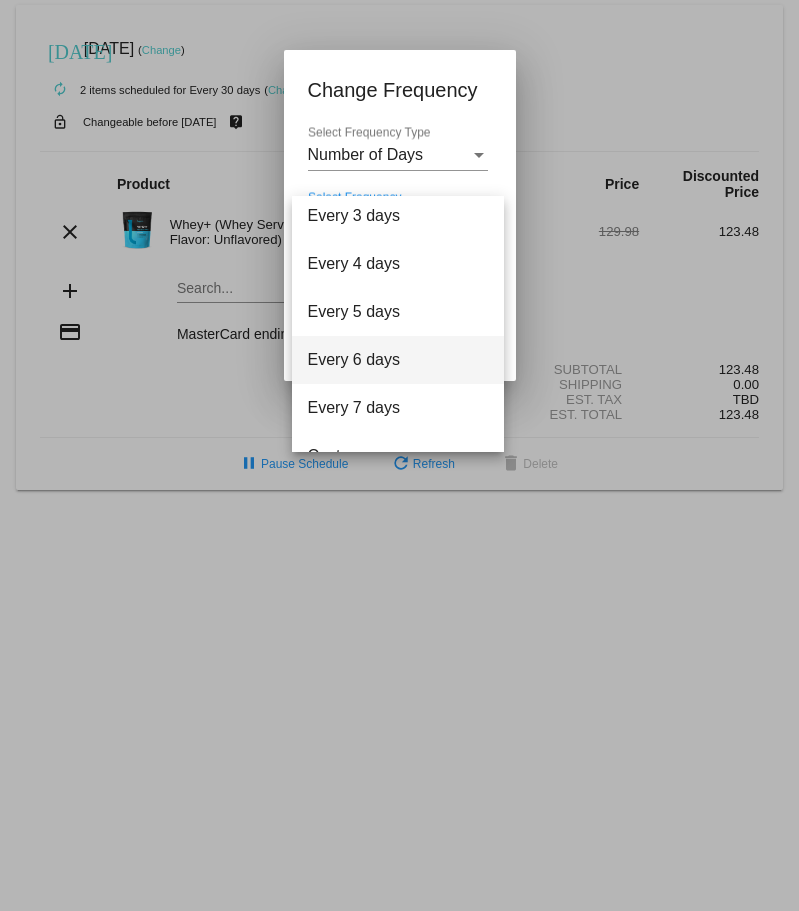 scroll, scrollTop: 80, scrollLeft: 0, axis: vertical 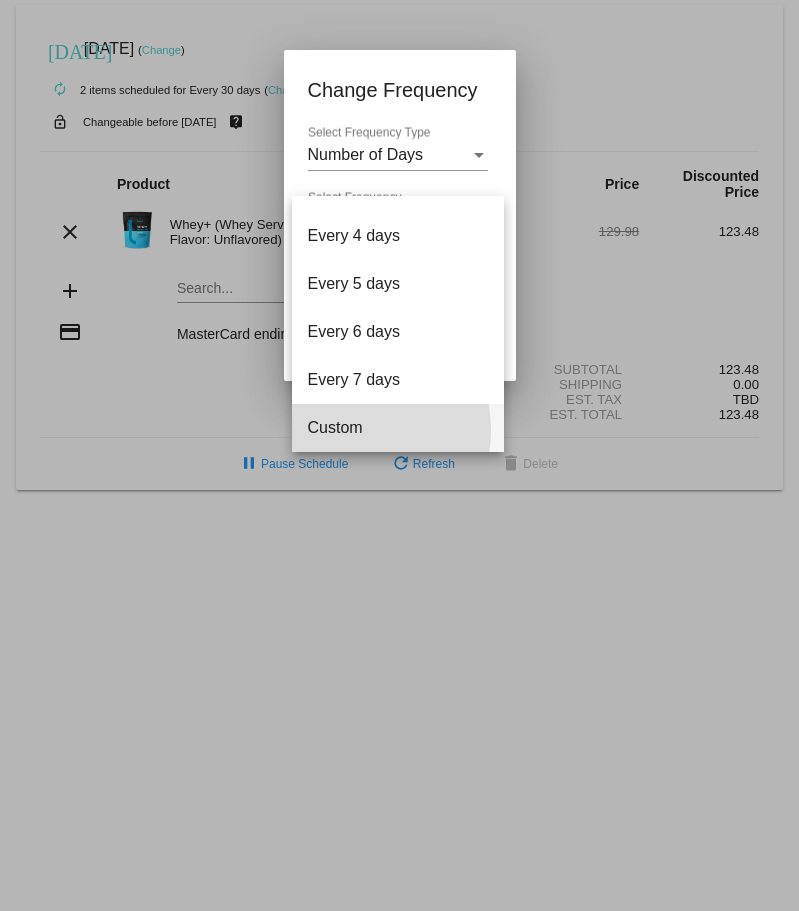 click on "Custom" at bounding box center [398, 428] 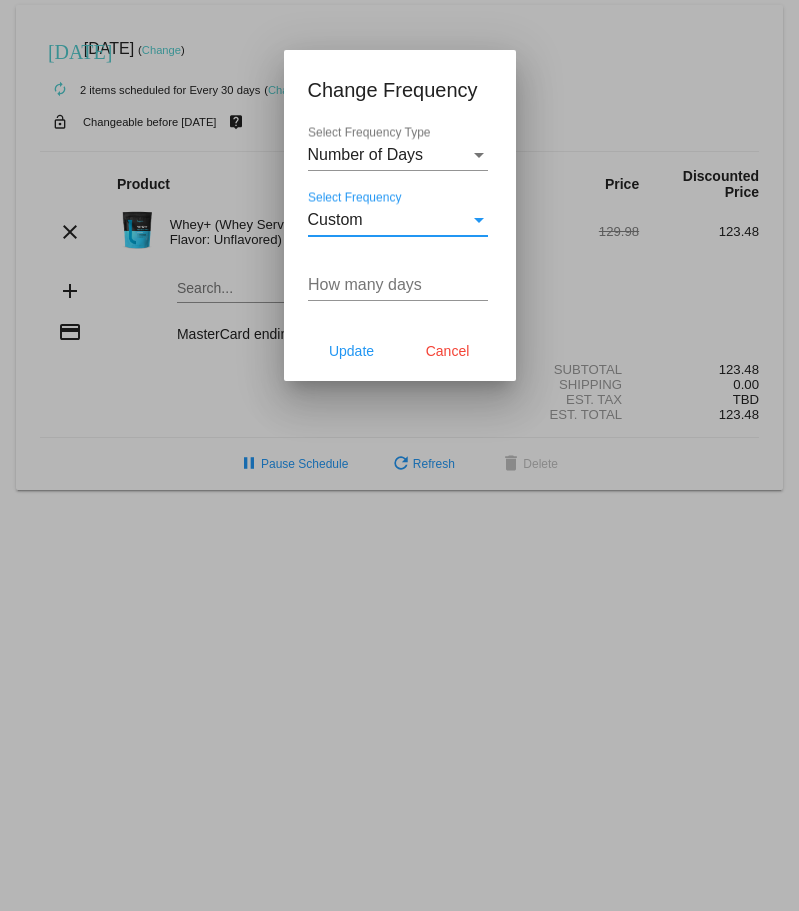 click on "How many days" at bounding box center (398, 285) 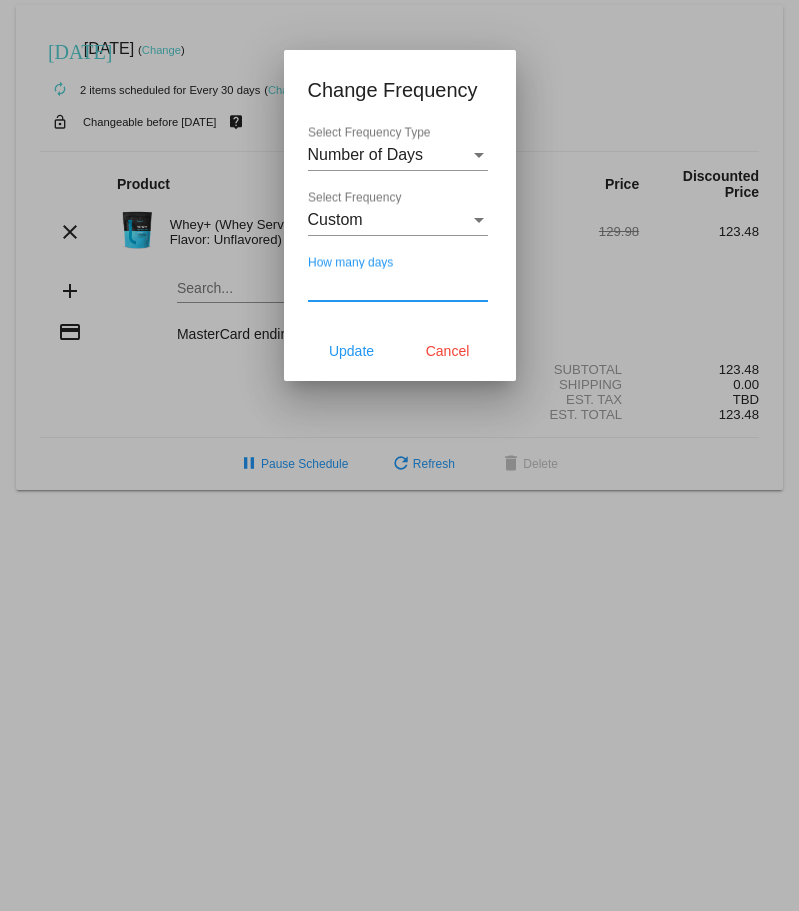 click on "How many days" at bounding box center [398, 285] 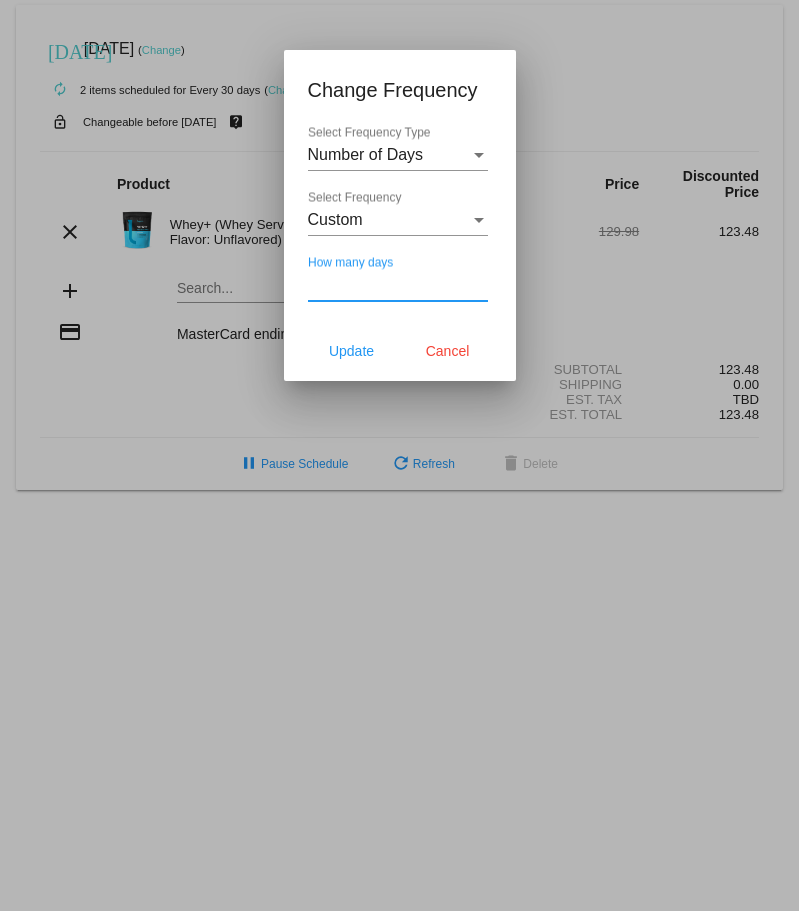 click on "Number of Days
Select Frequency Type" at bounding box center (398, 148) 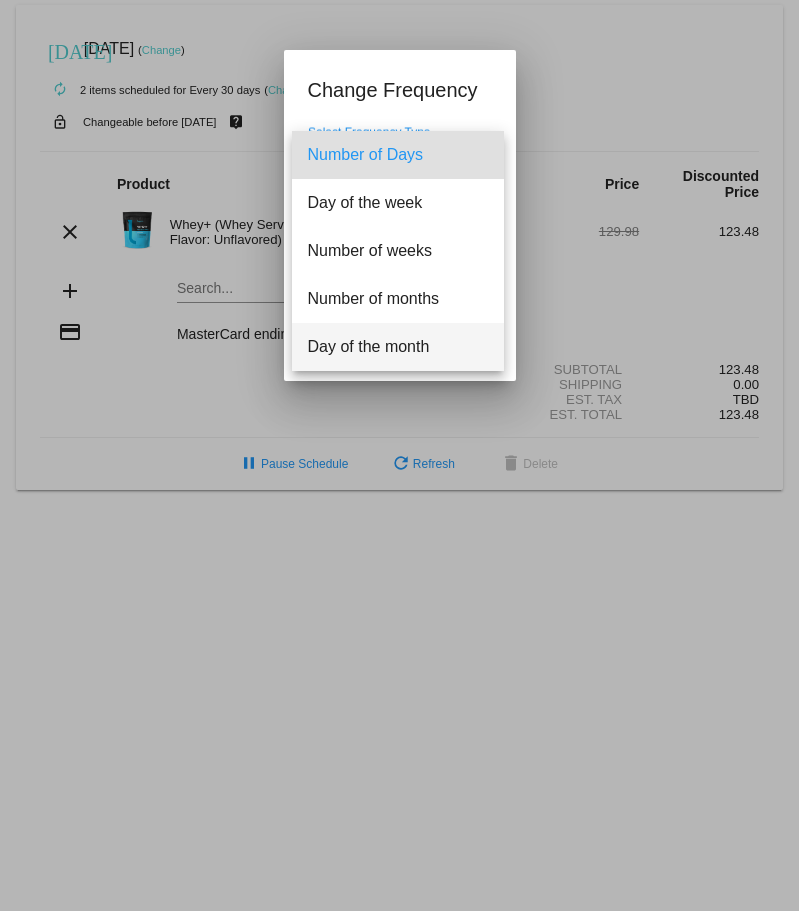 click on "Day of the month" at bounding box center [398, 347] 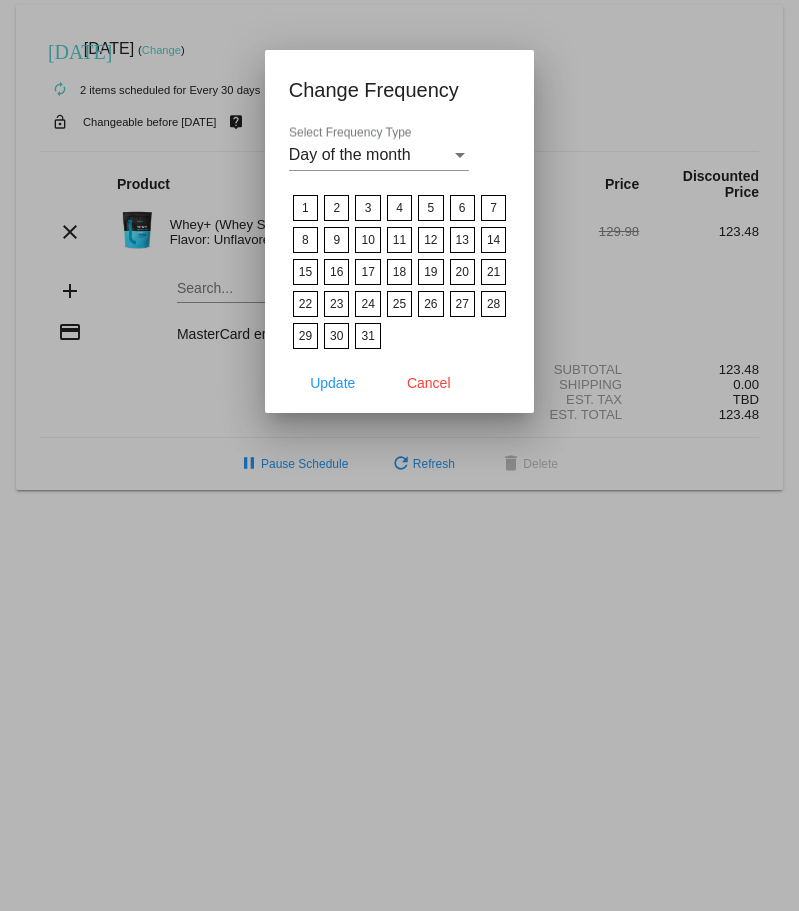 click on "31" at bounding box center [367, 336] 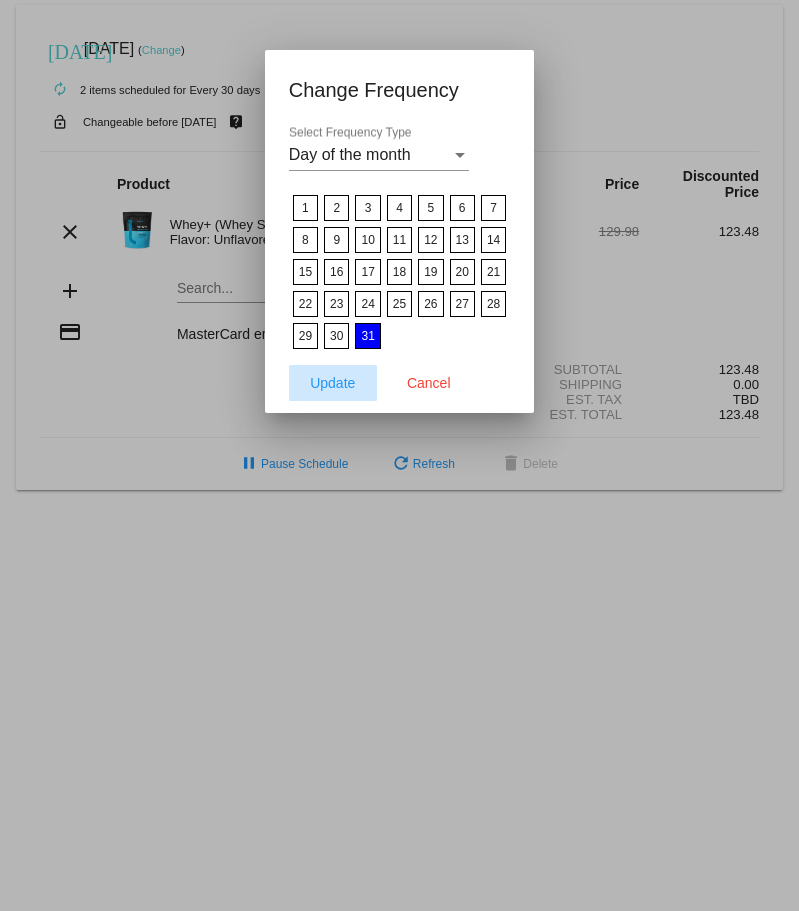 click on "Update" 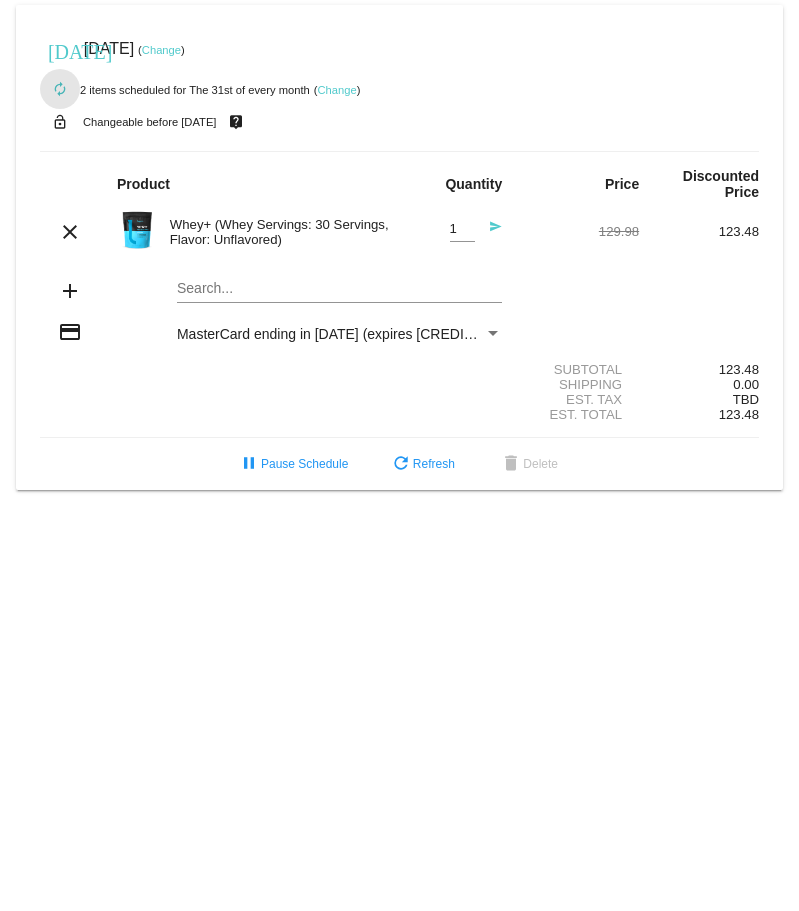 click on "autorenew" 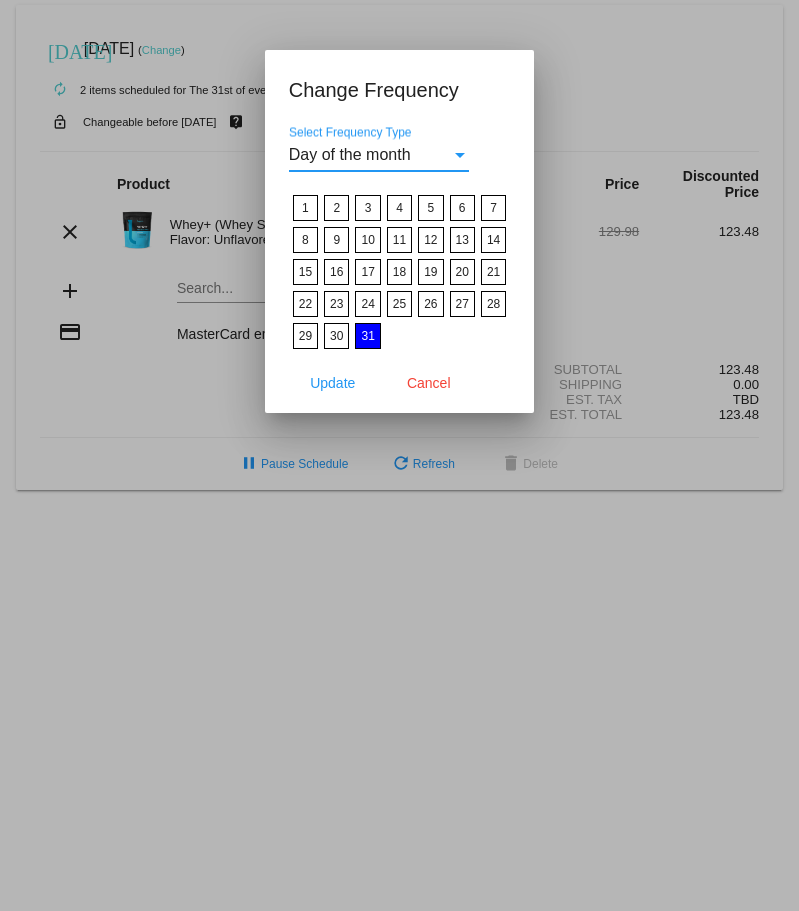 click at bounding box center [399, 455] 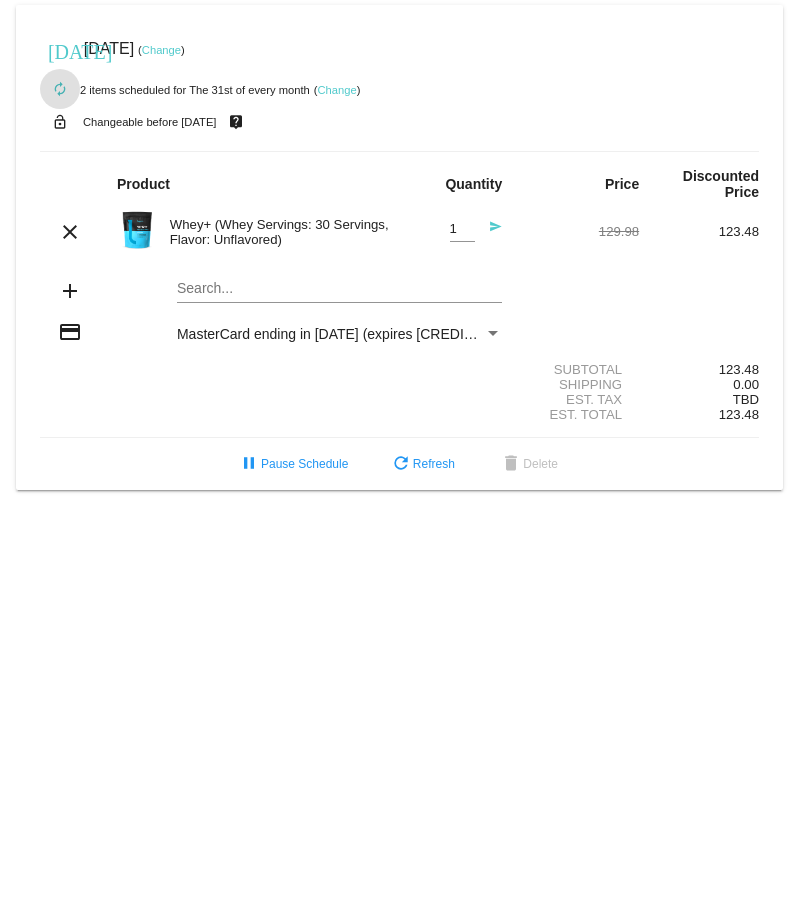 click on "Change" 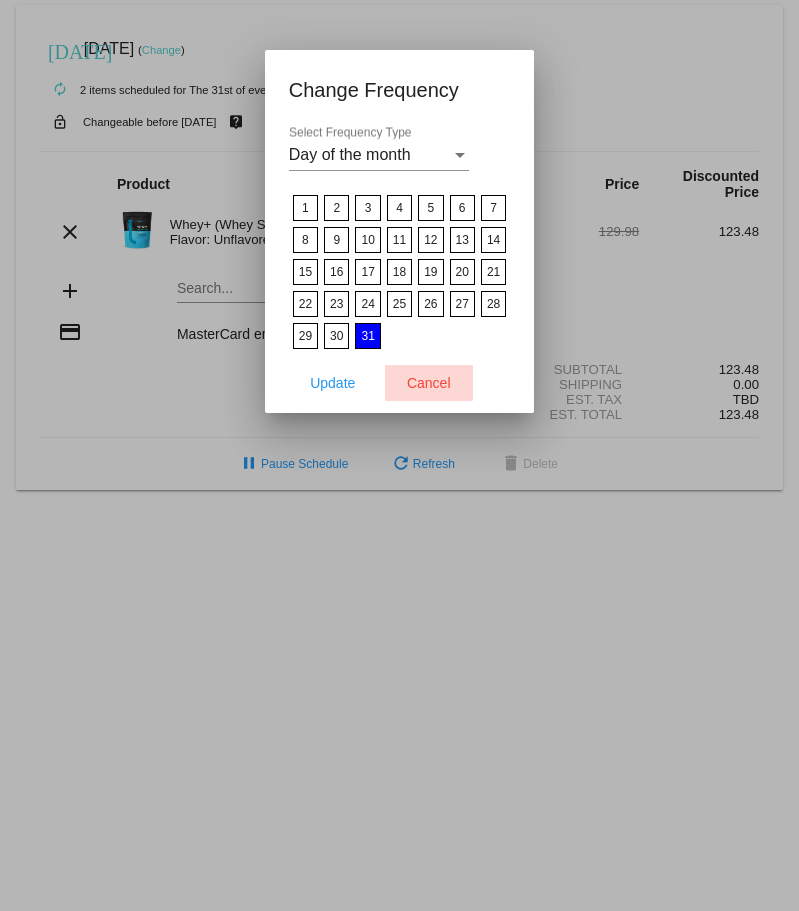 click on "Cancel" 